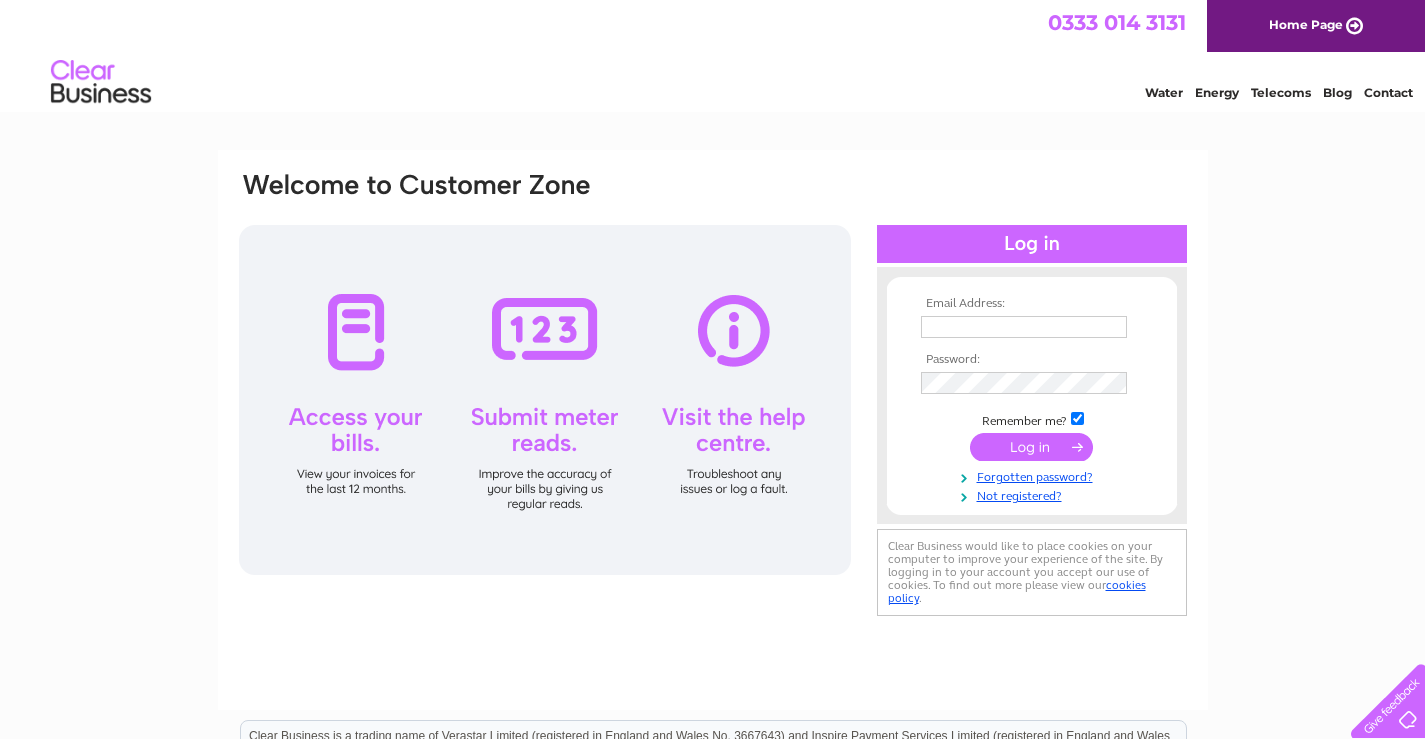 scroll, scrollTop: 0, scrollLeft: 0, axis: both 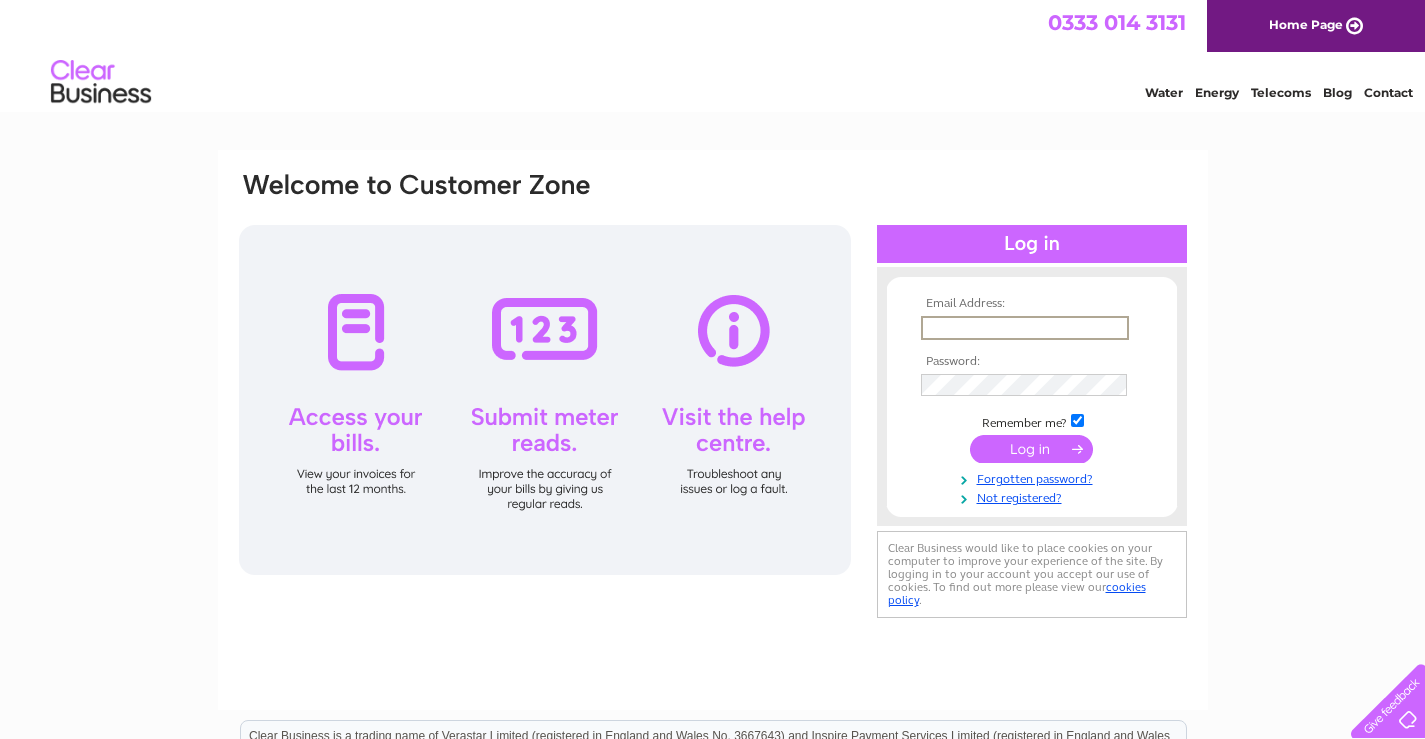 click at bounding box center (1025, 328) 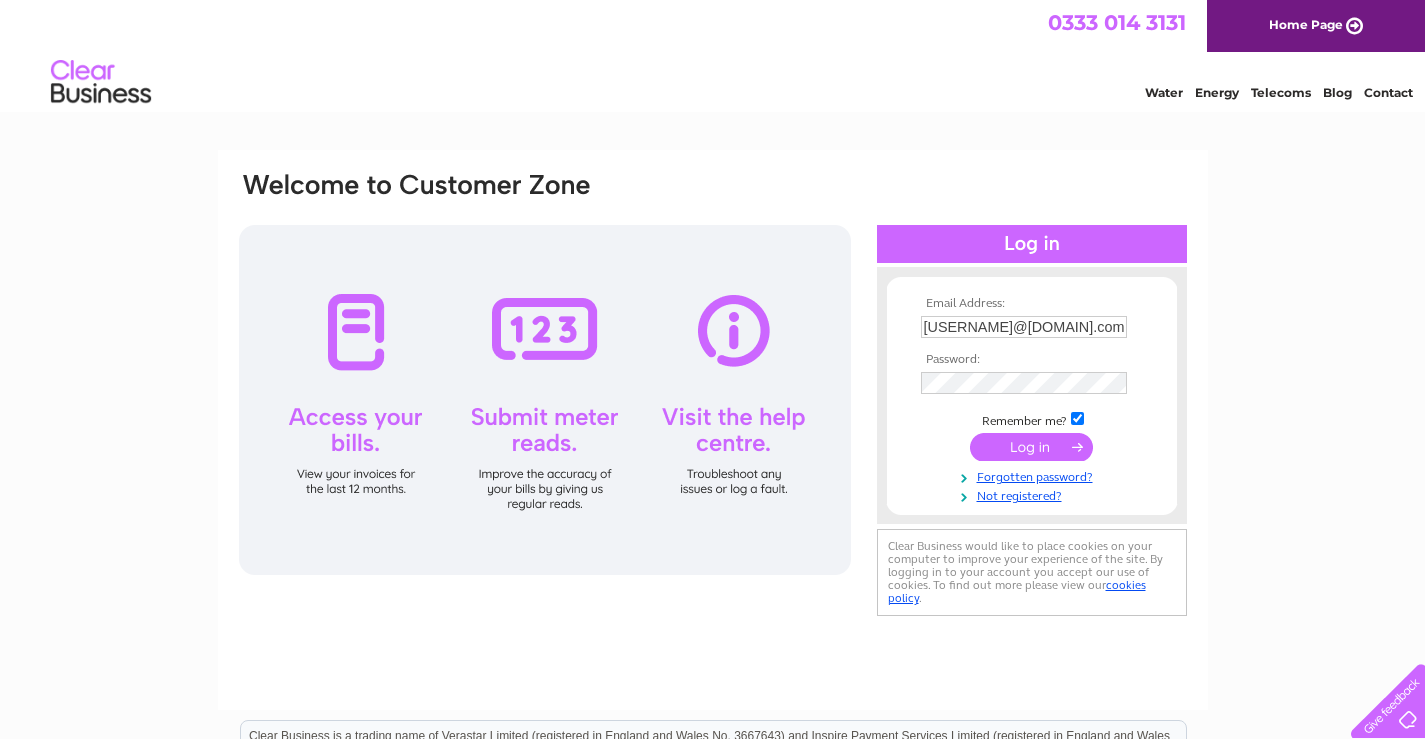 click at bounding box center (1031, 447) 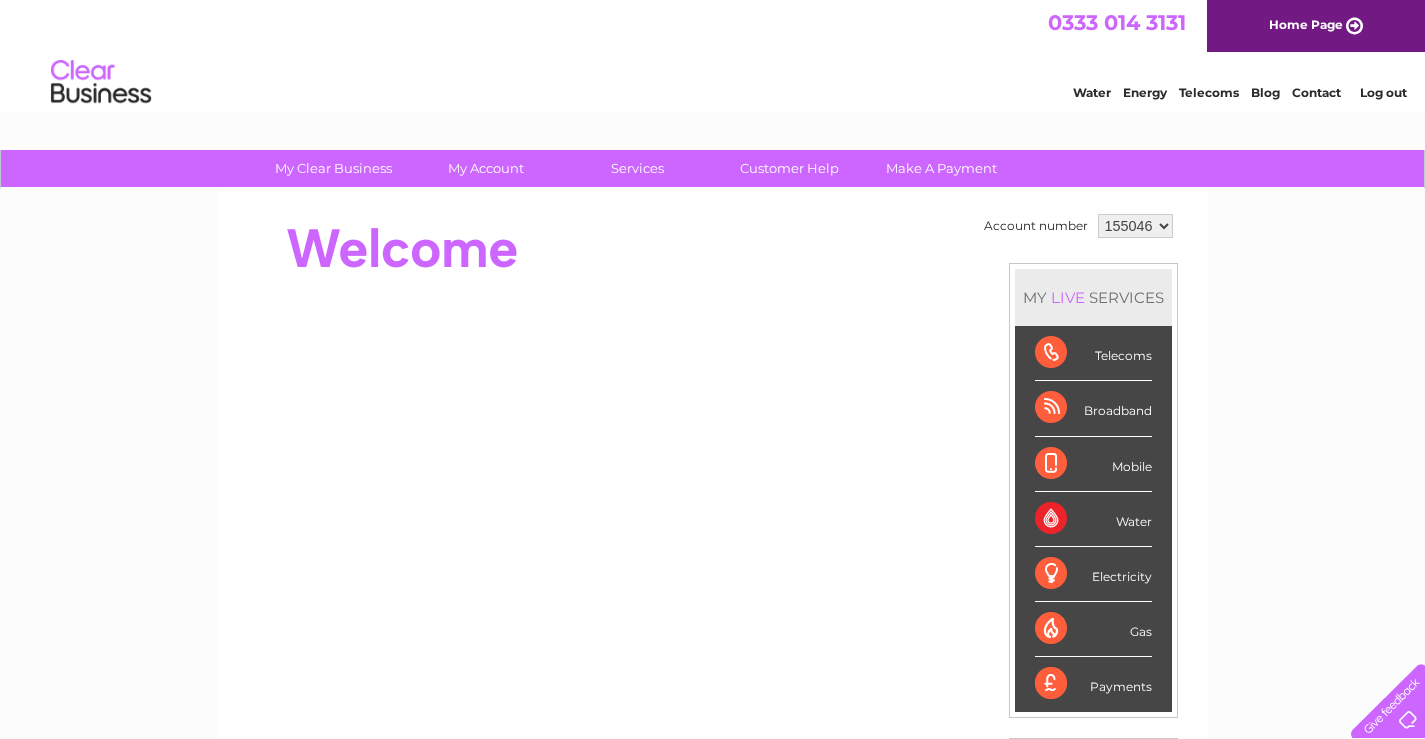 scroll, scrollTop: 0, scrollLeft: 0, axis: both 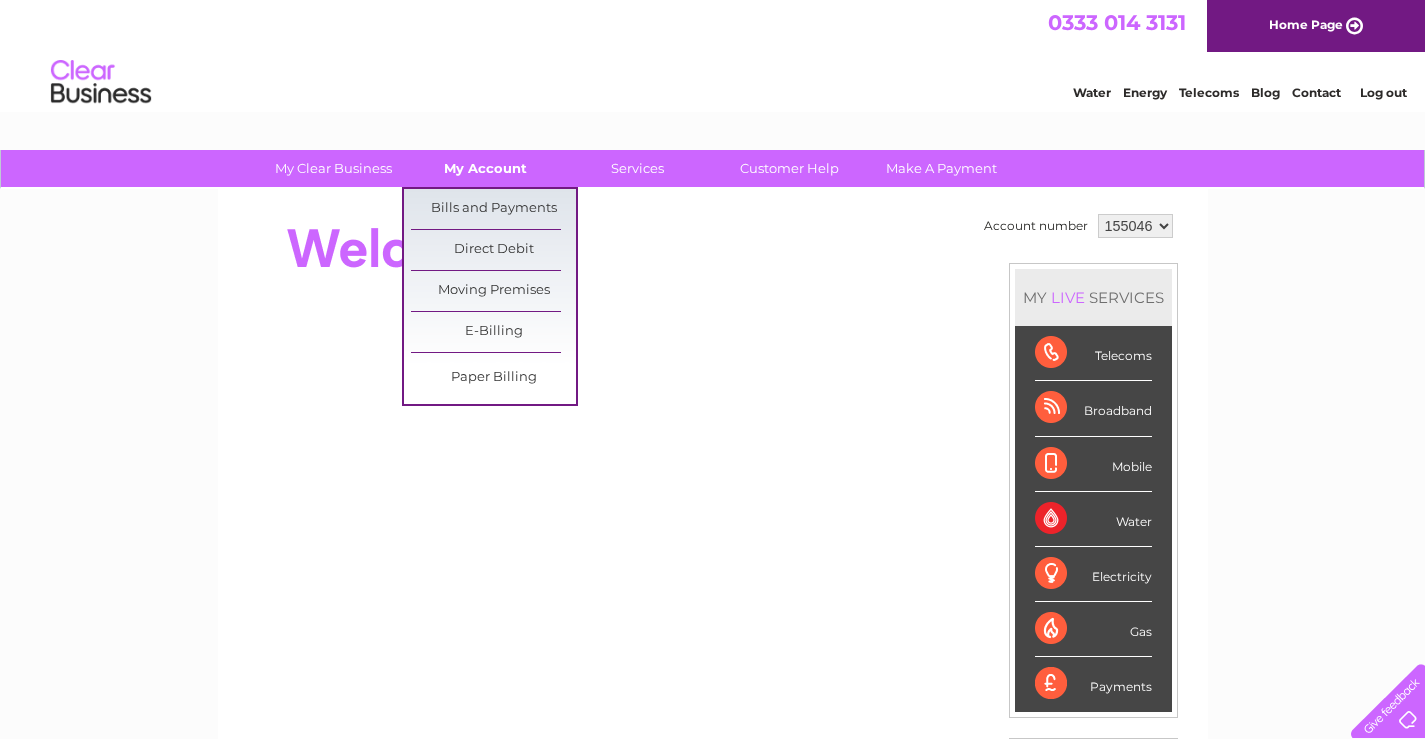 click on "My Account" at bounding box center (485, 168) 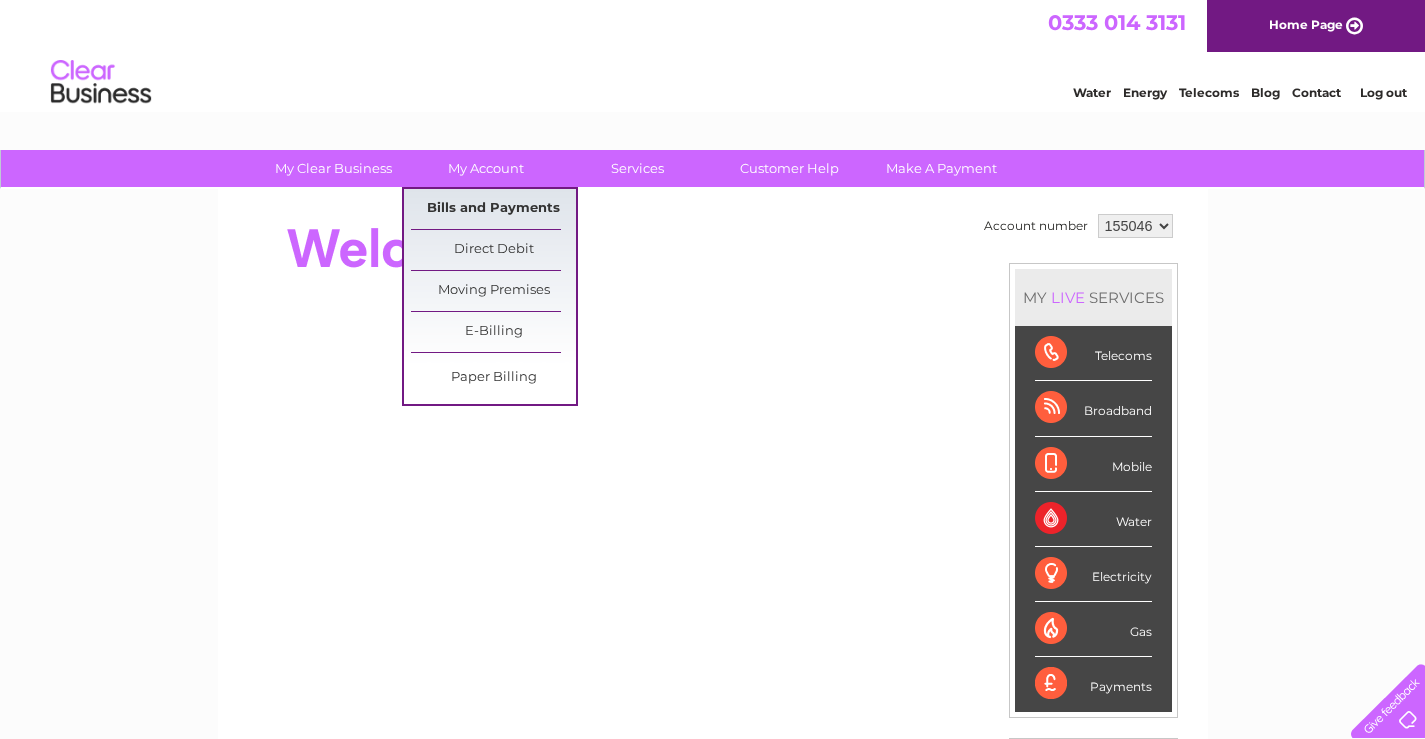 click on "Bills and Payments" at bounding box center [493, 209] 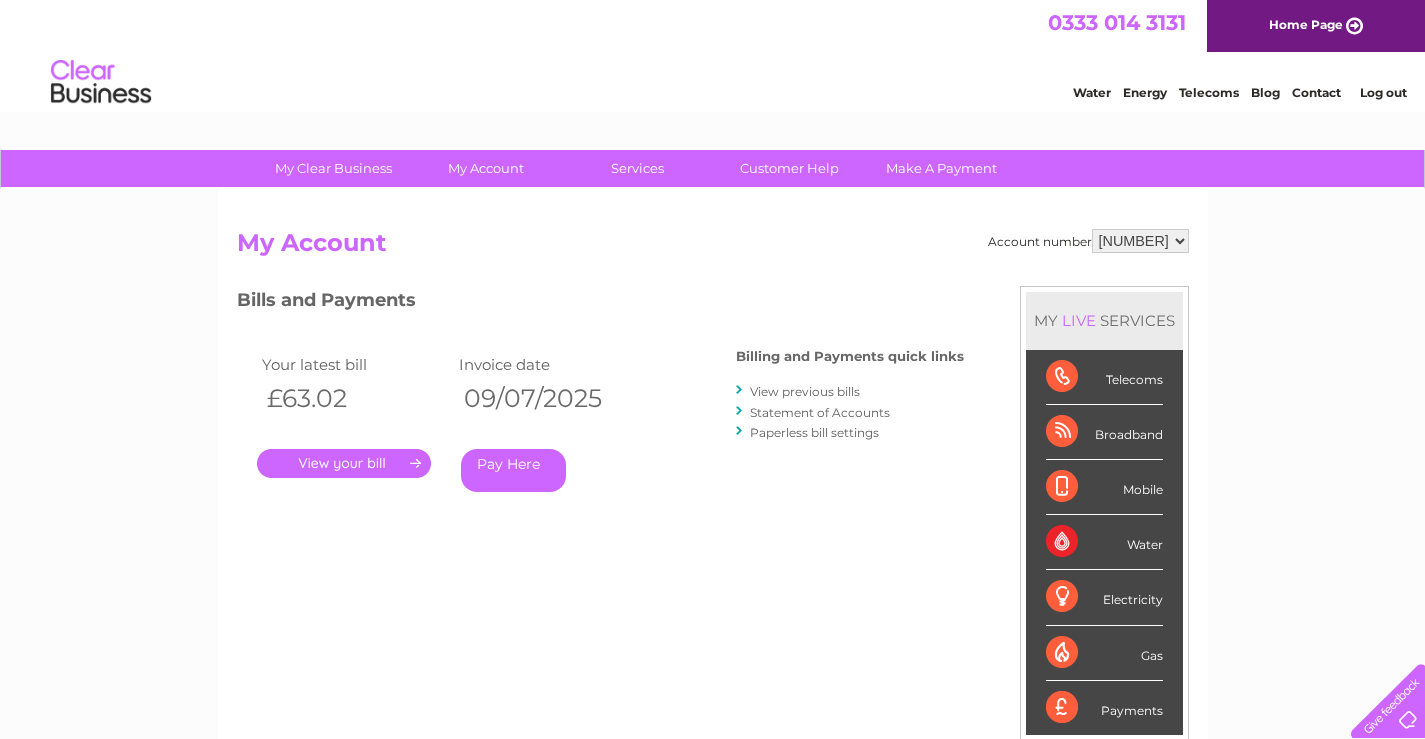 scroll, scrollTop: 0, scrollLeft: 0, axis: both 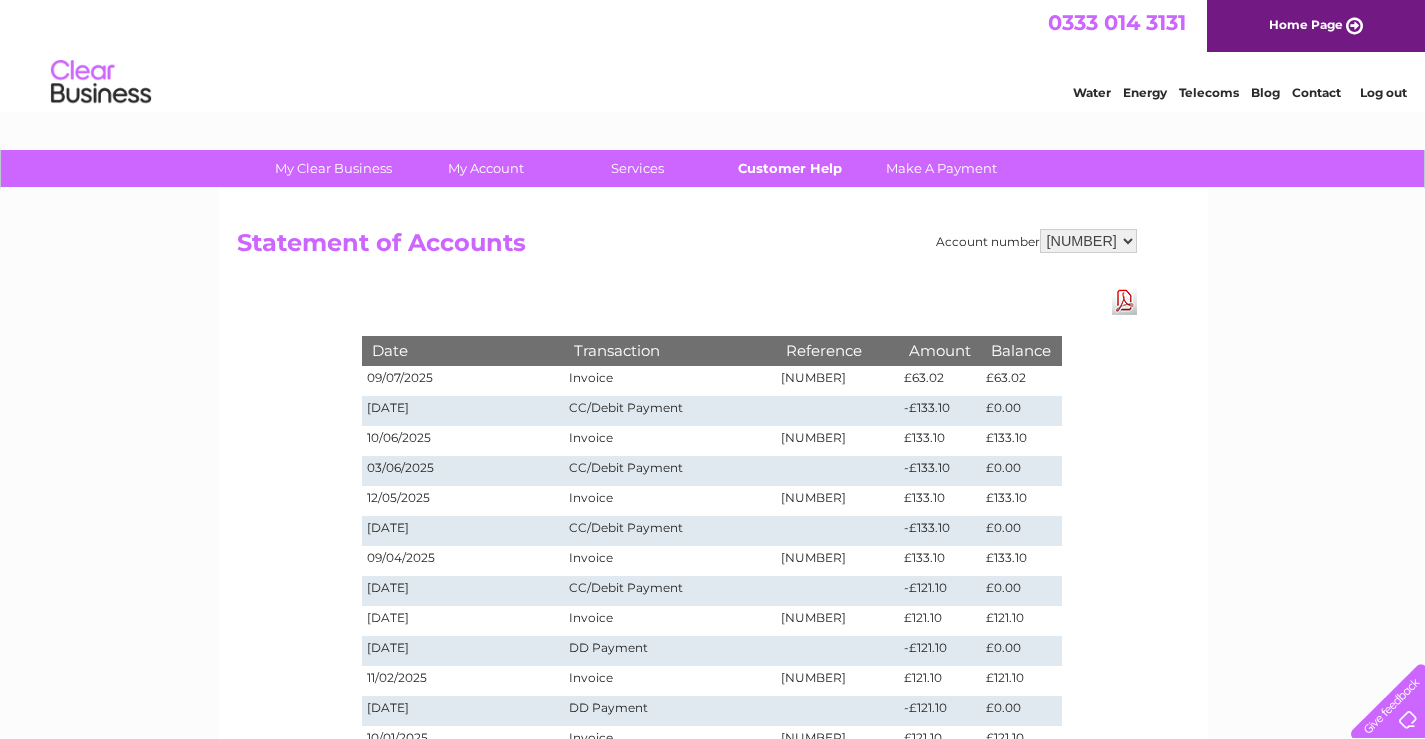 click on "Customer Help" at bounding box center [789, 168] 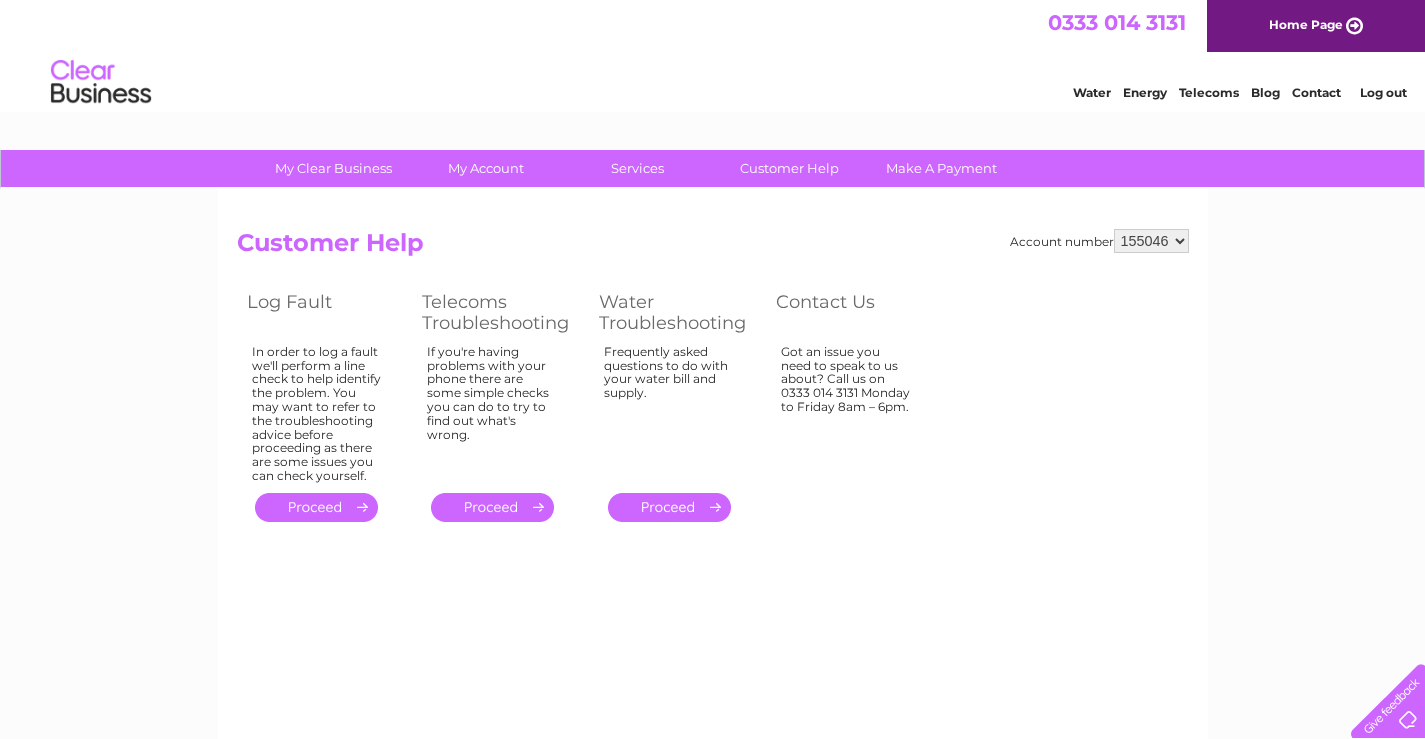 scroll, scrollTop: 0, scrollLeft: 0, axis: both 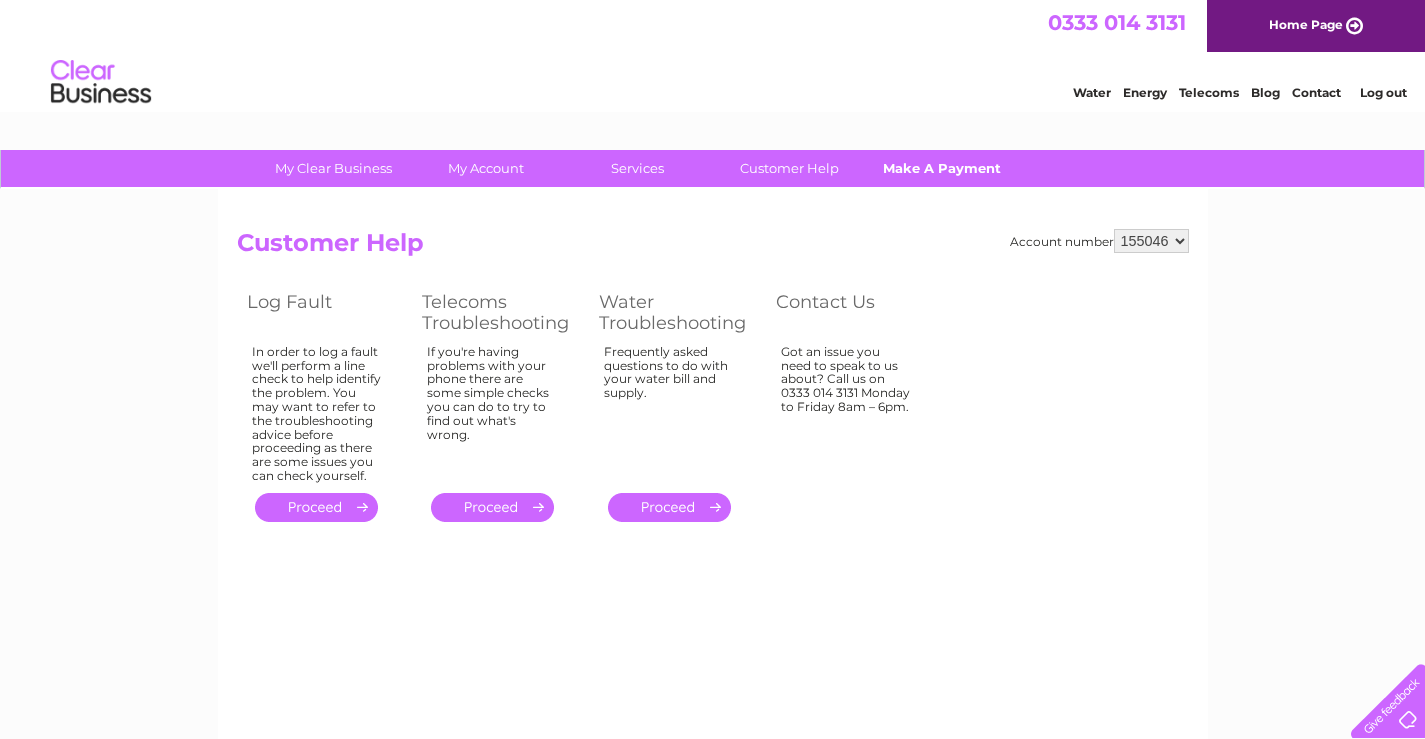 click on "Make A Payment" at bounding box center (941, 168) 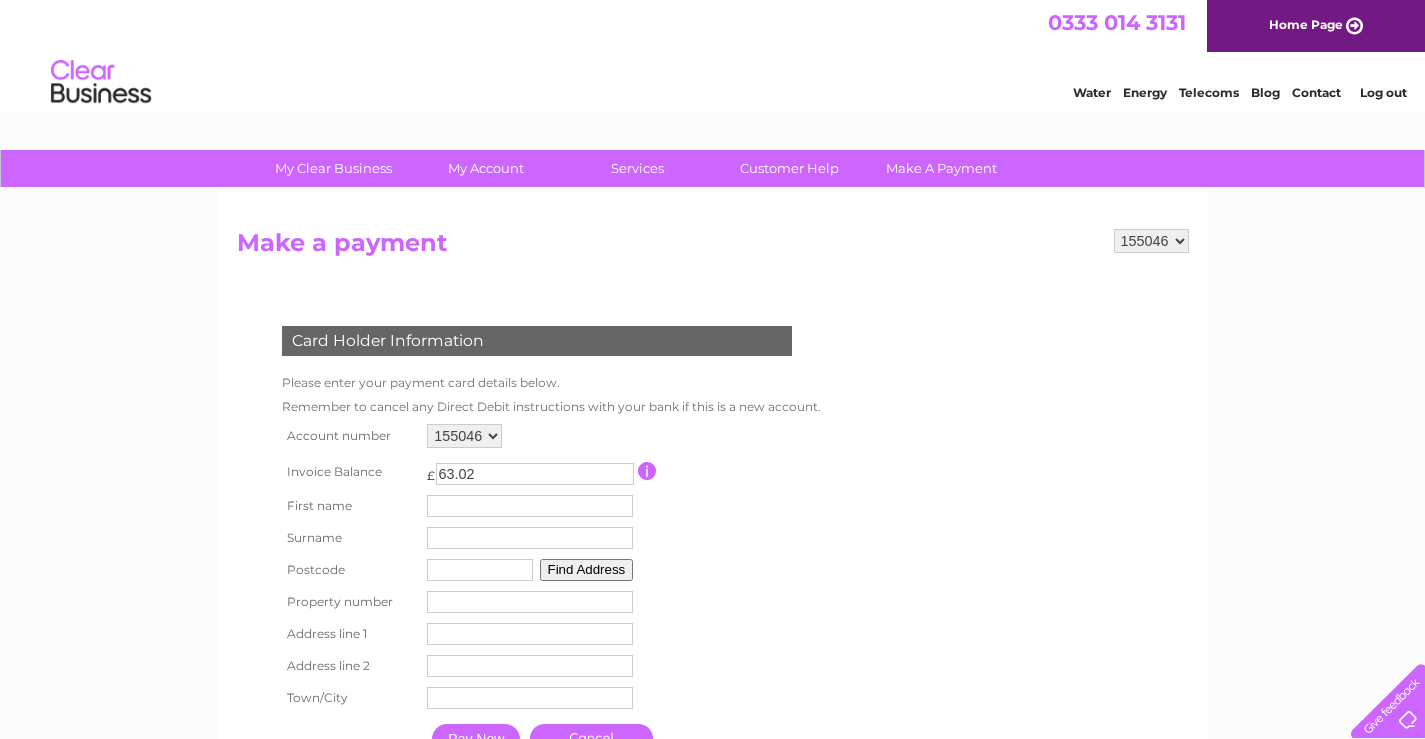 scroll, scrollTop: 0, scrollLeft: 0, axis: both 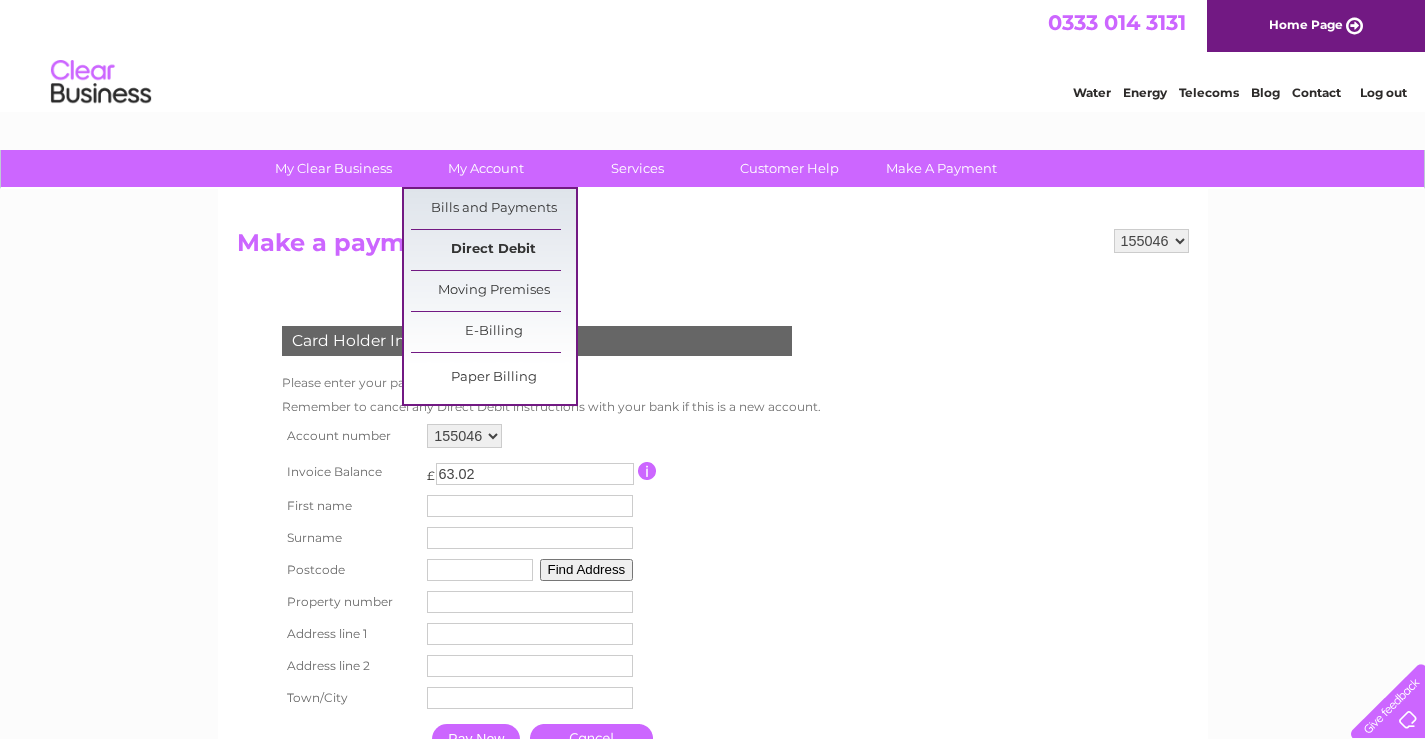 click on "Direct Debit" at bounding box center (493, 250) 